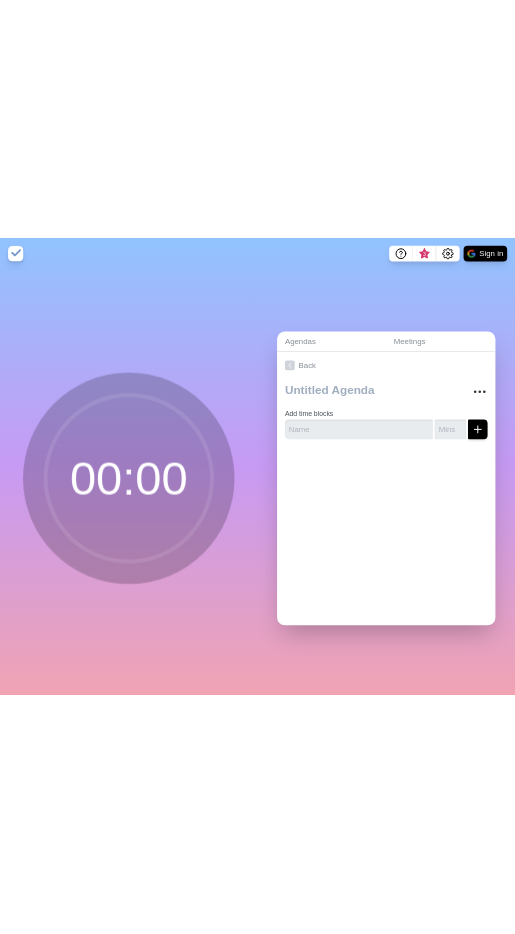 scroll, scrollTop: 0, scrollLeft: 0, axis: both 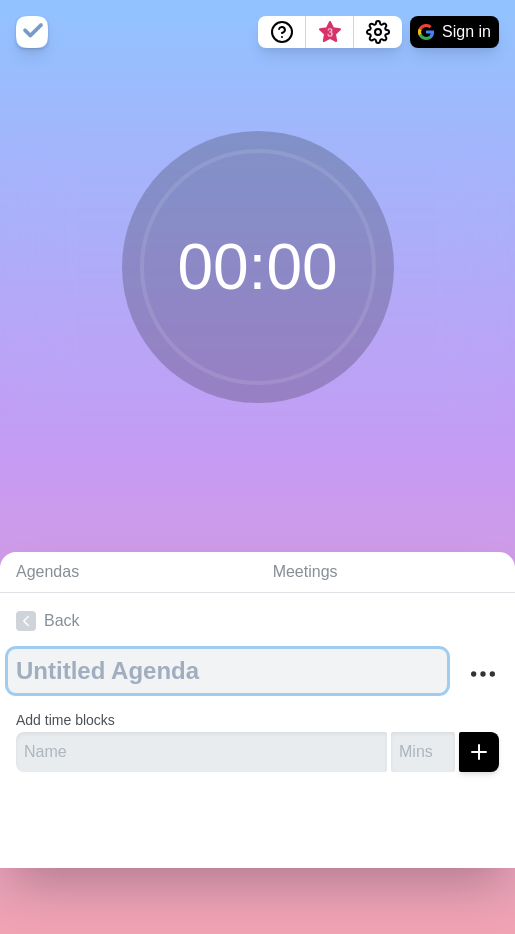 click at bounding box center (227, 671) 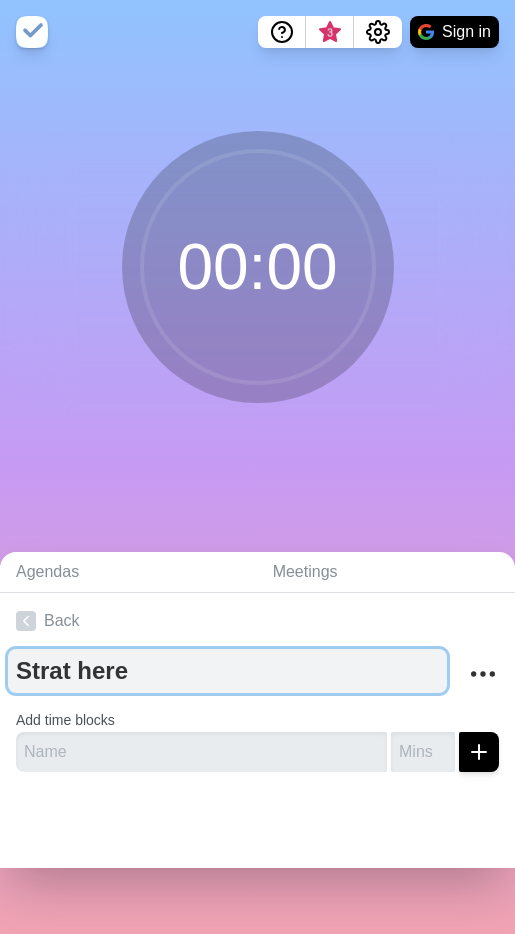type on "Strat here" 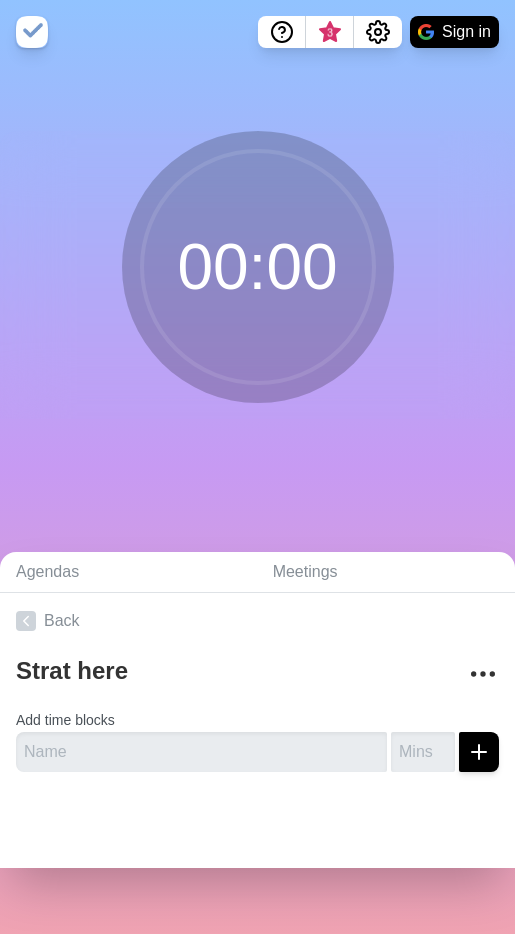 click 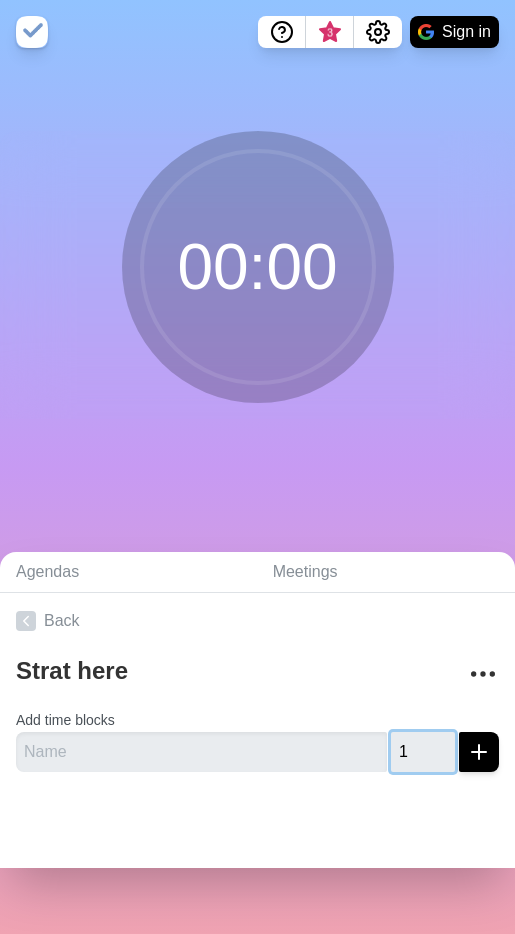 click on "1" at bounding box center (423, 752) 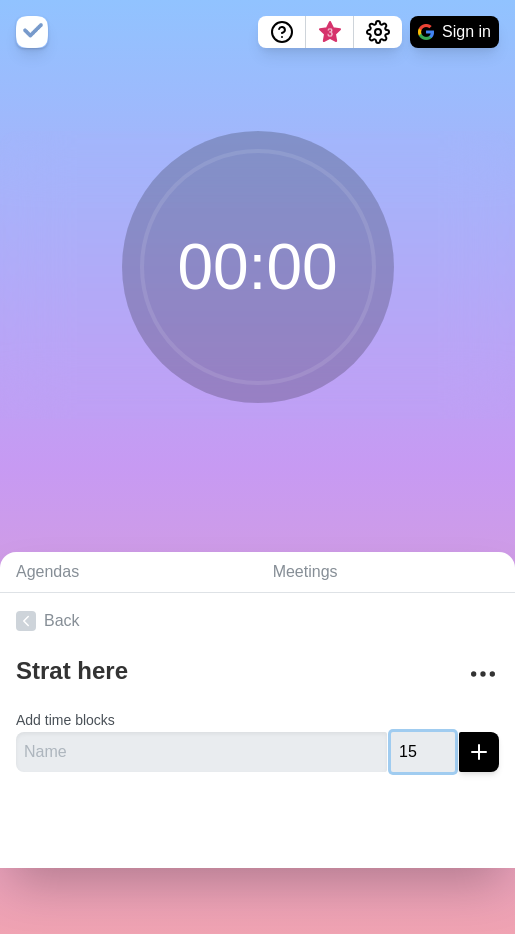 type on "15" 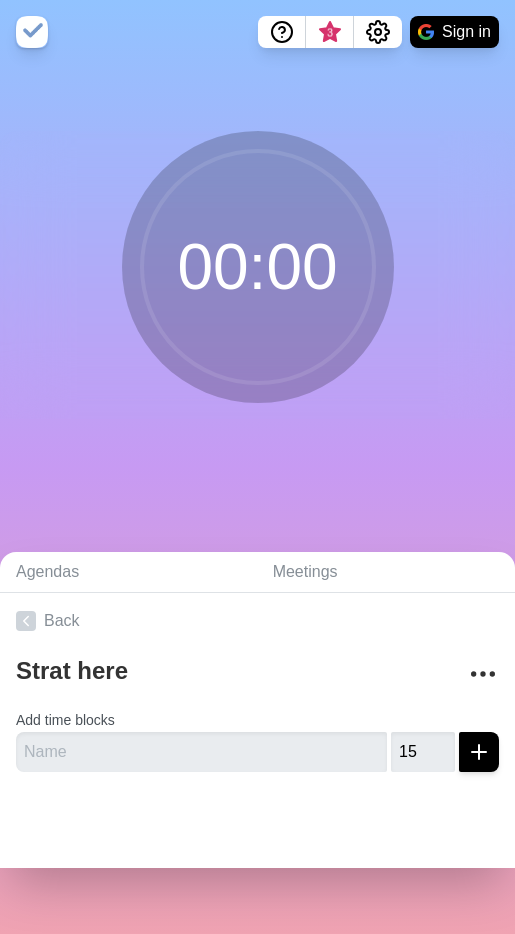 click 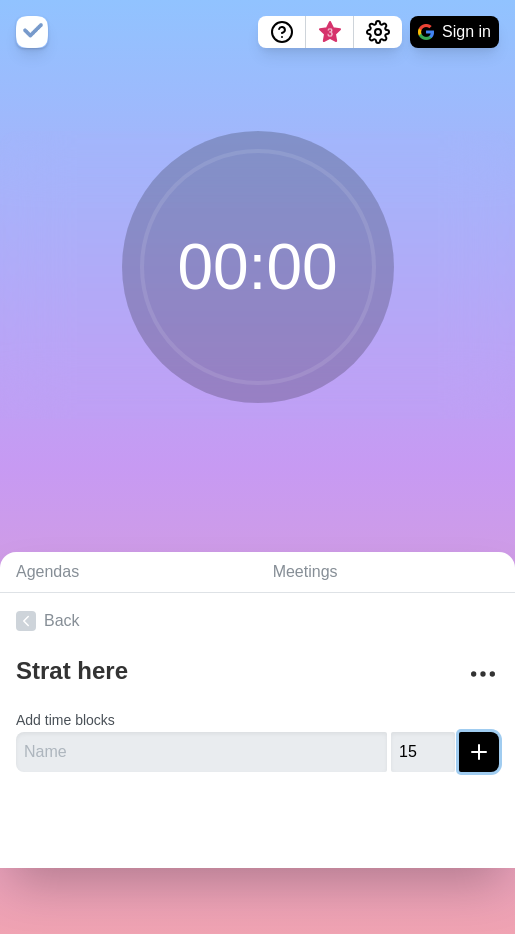 click 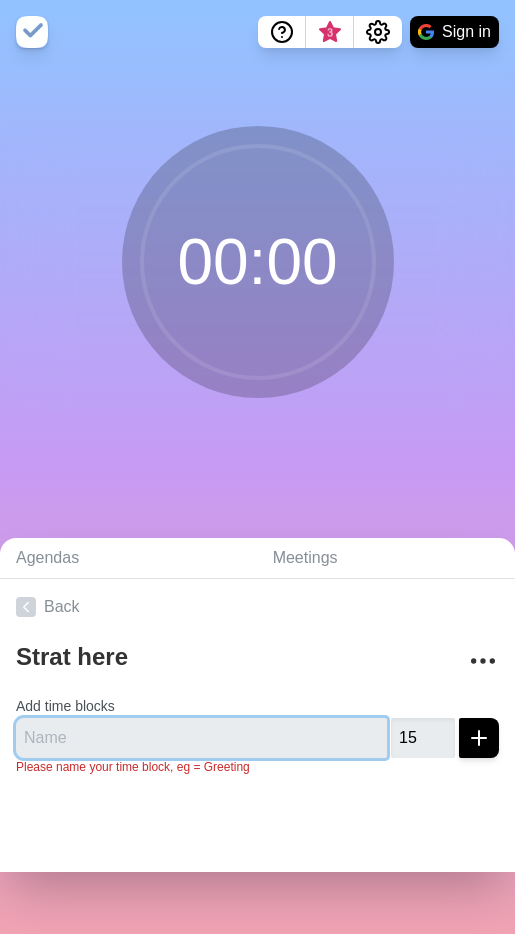 click at bounding box center (201, 738) 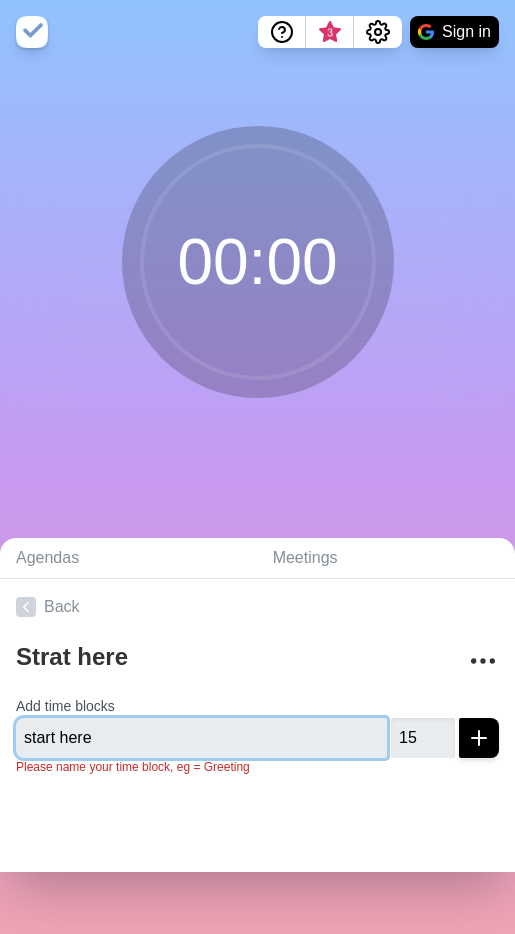 type on "start here" 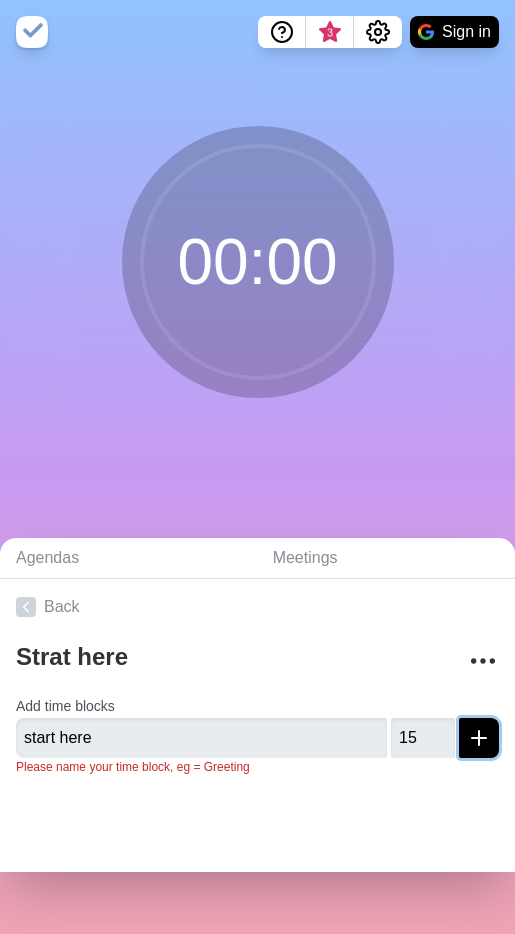 click at bounding box center [479, 738] 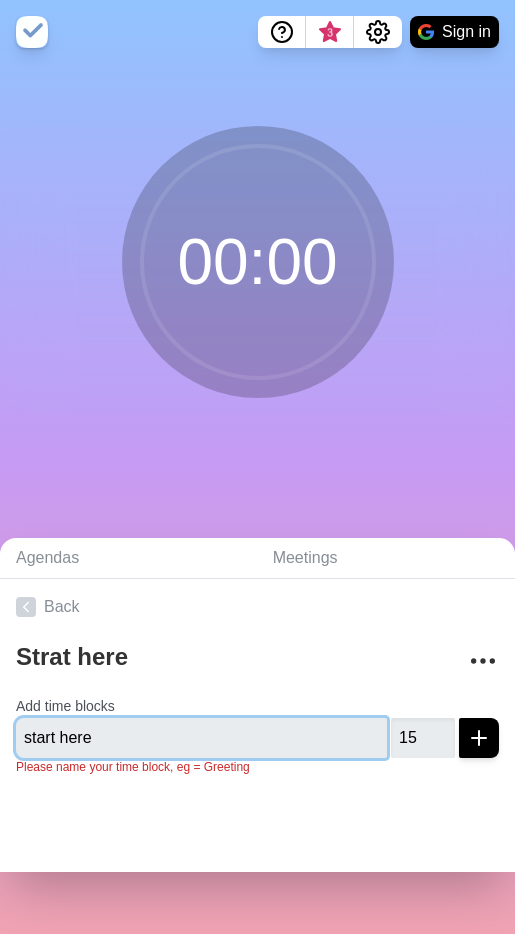 type 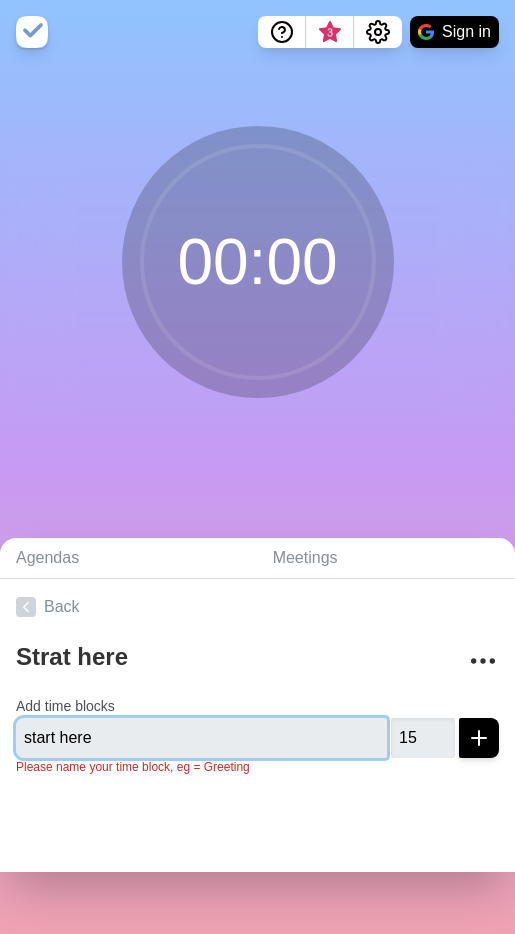 type 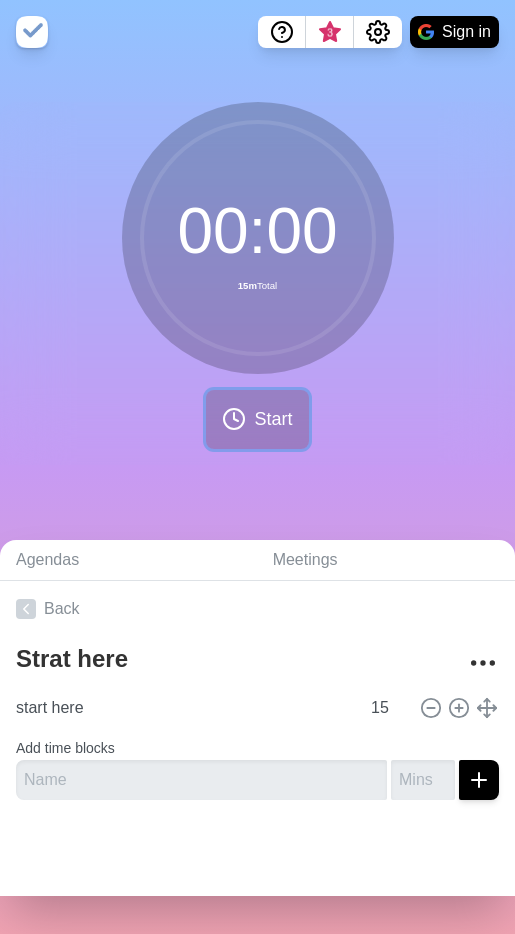 click on "Start" at bounding box center (257, 419) 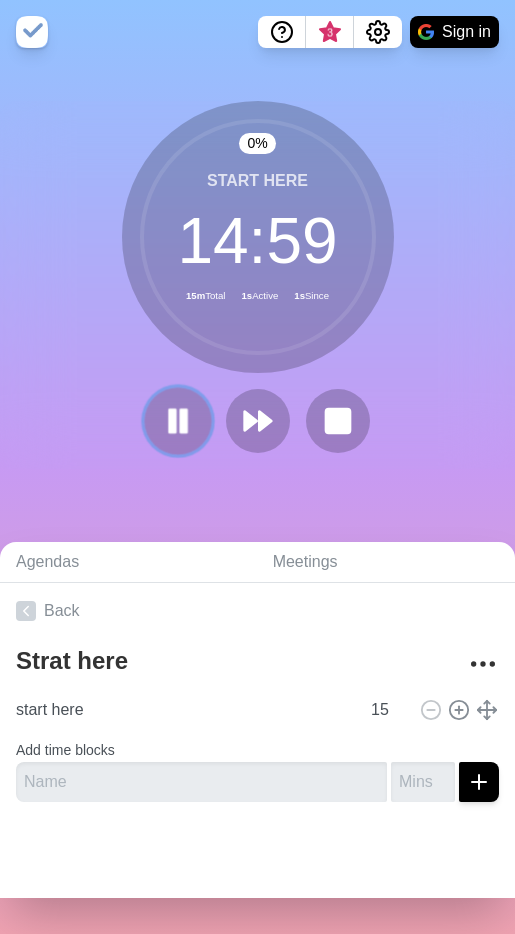 click 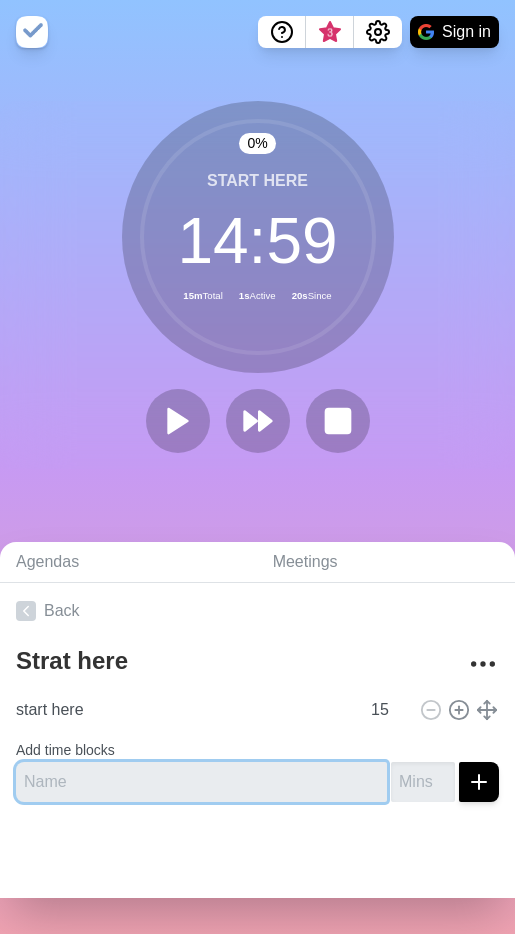 click at bounding box center (201, 782) 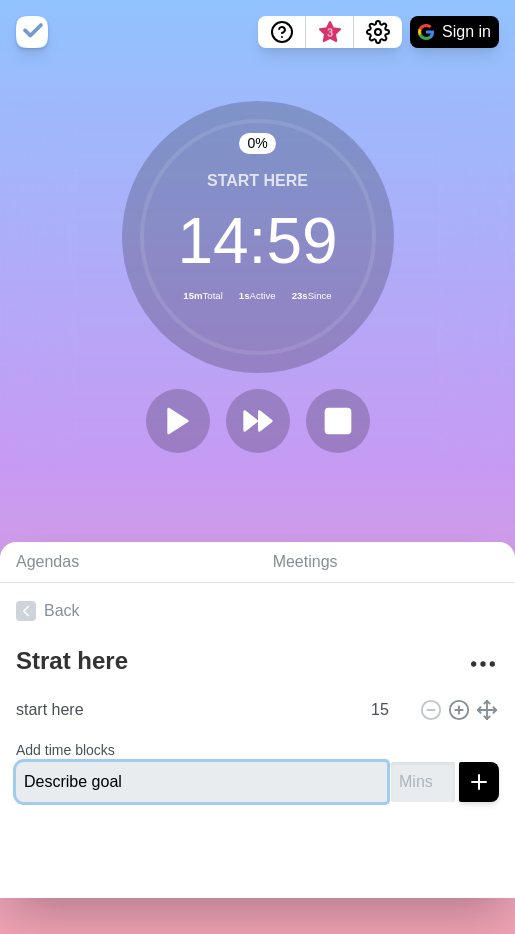 type on "Describe goal" 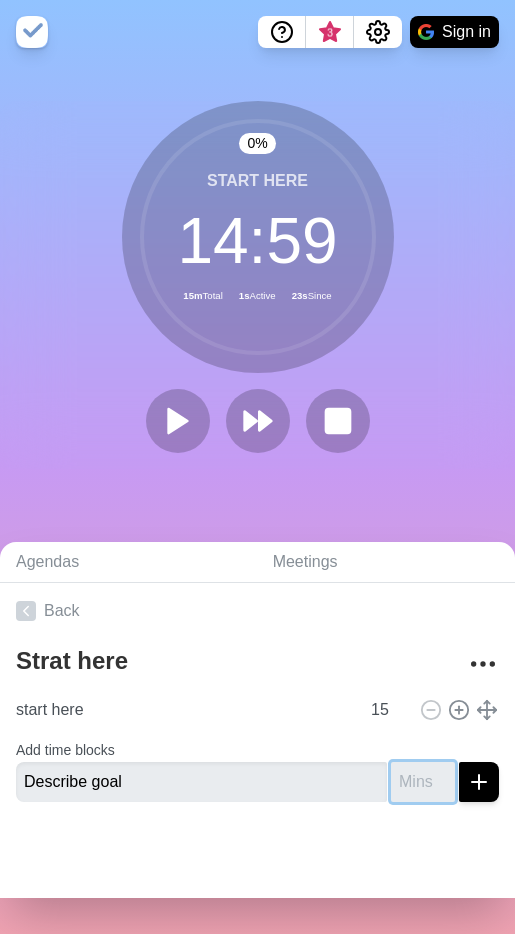 click at bounding box center (423, 782) 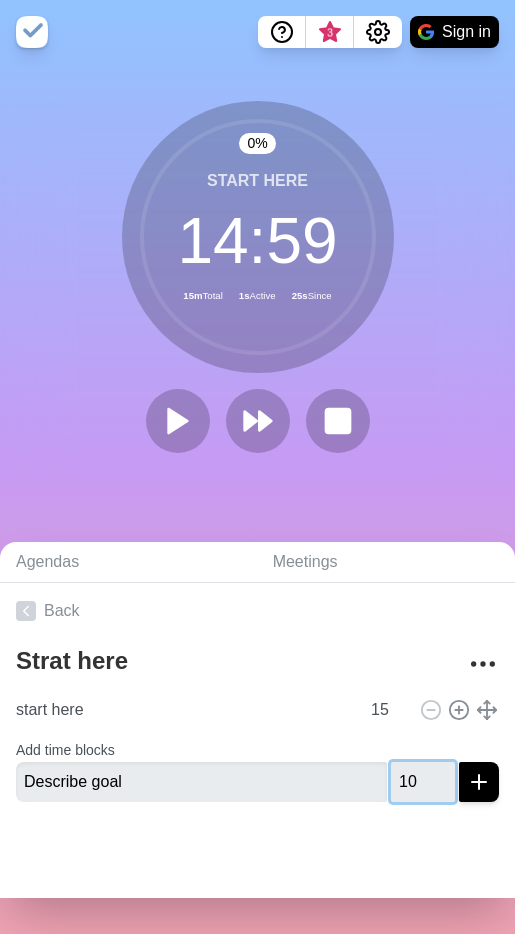 type on "10" 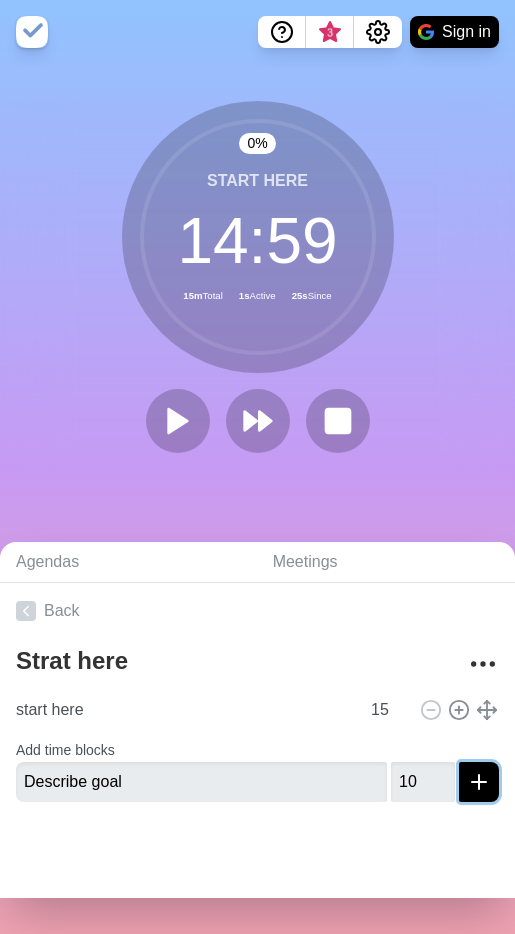 click 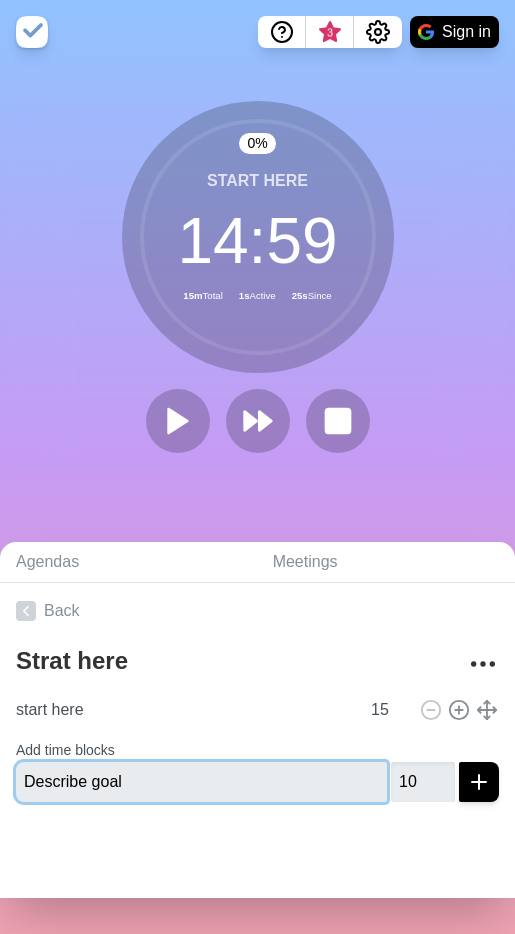 type 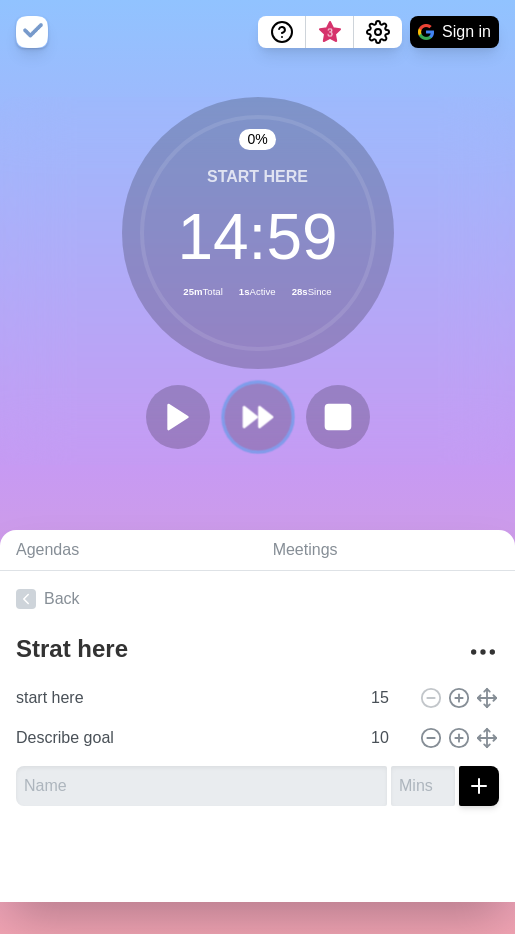 click 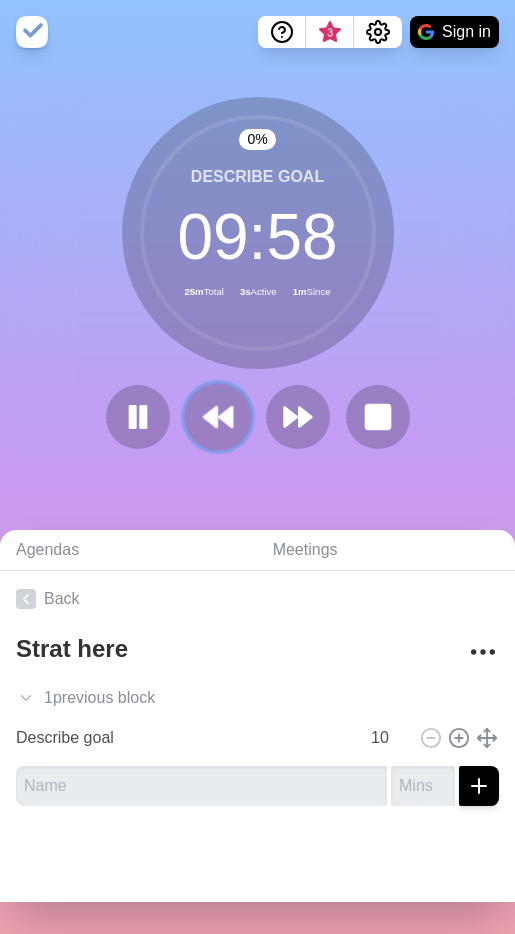 click 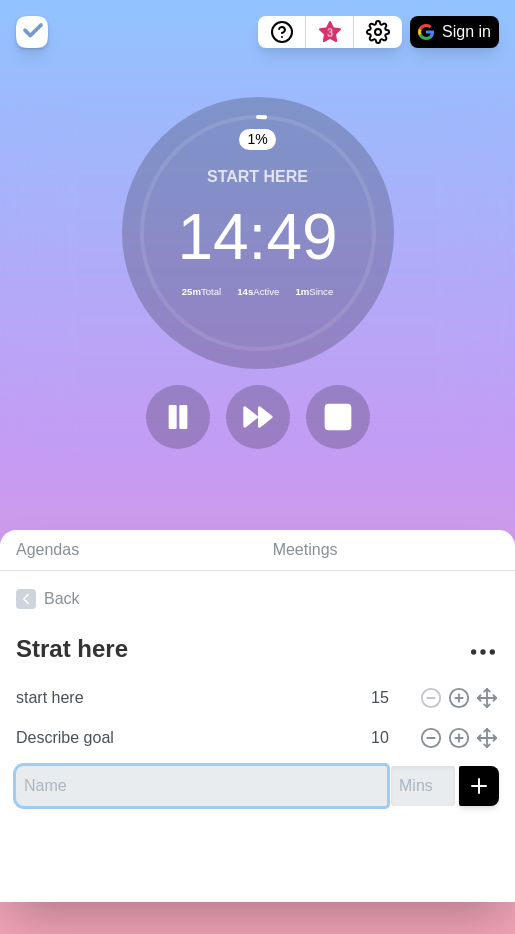 click at bounding box center (201, 786) 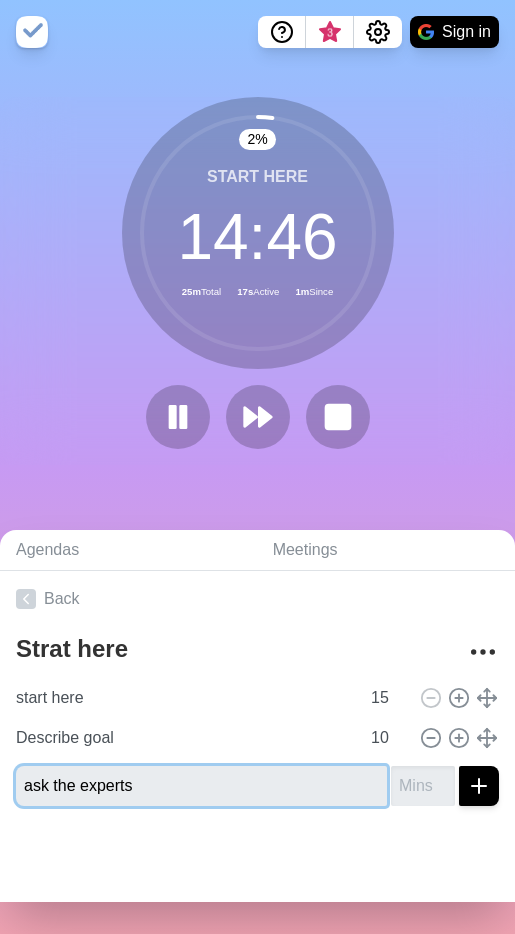 type on "ask the experts" 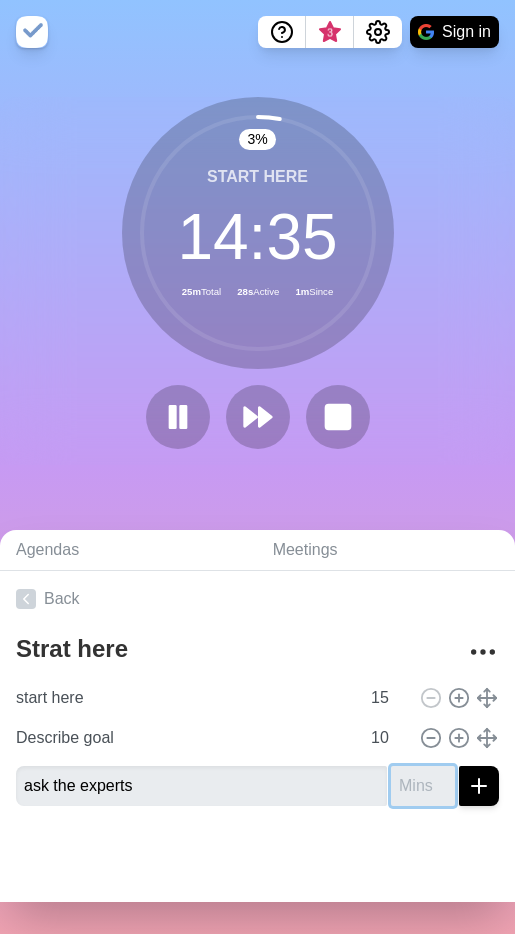 click at bounding box center [423, 786] 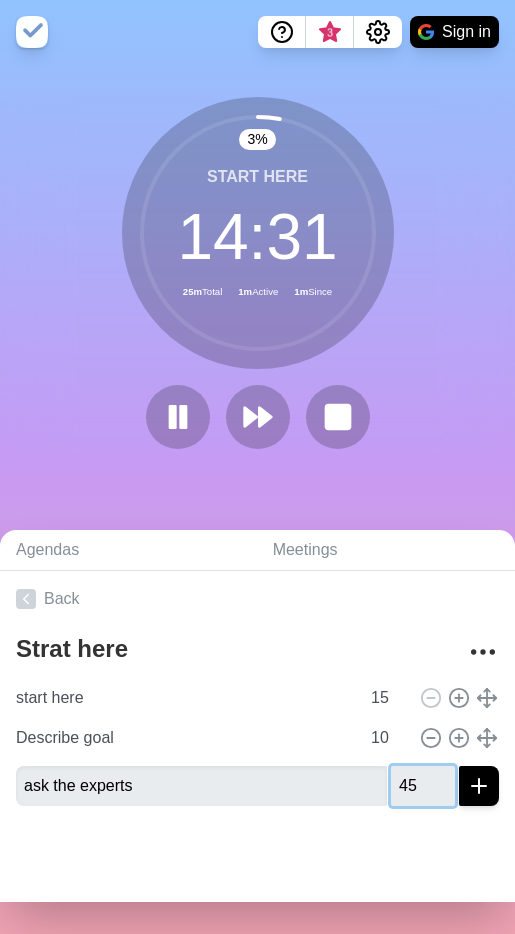 type on "45" 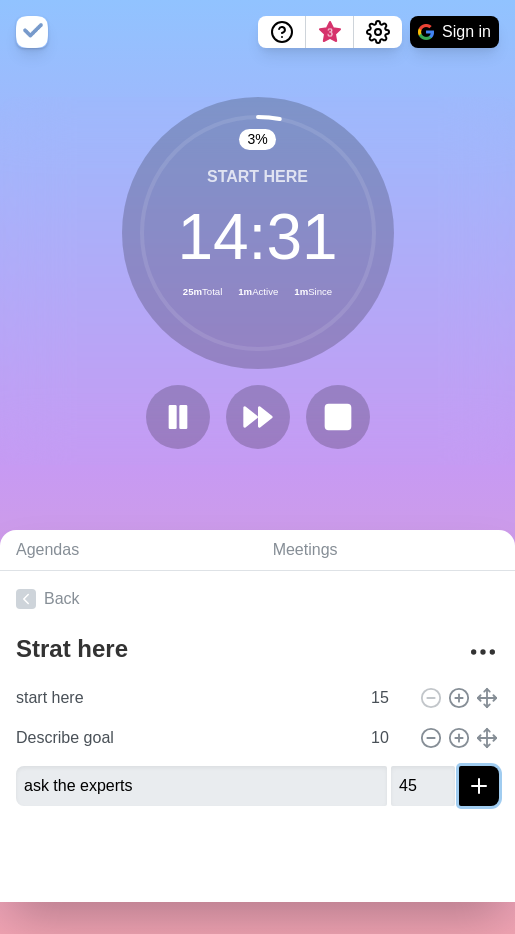 click 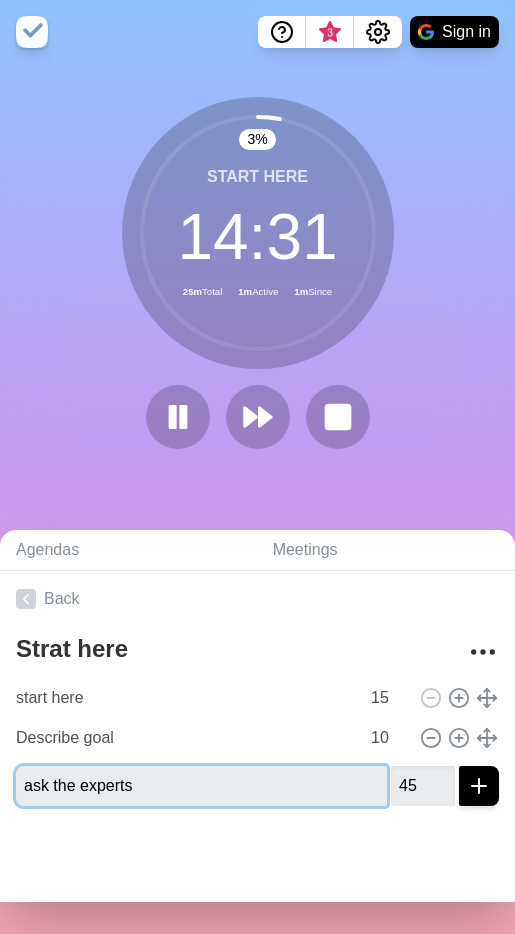 type 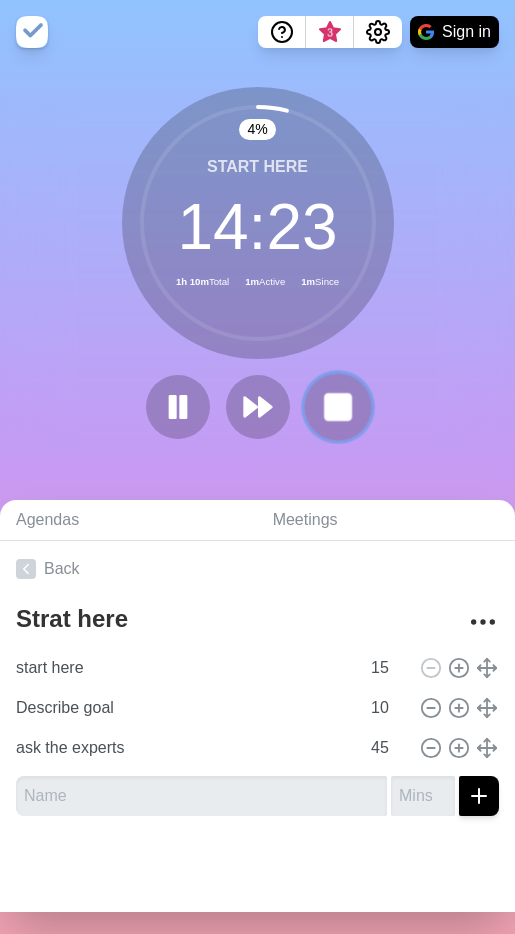 click 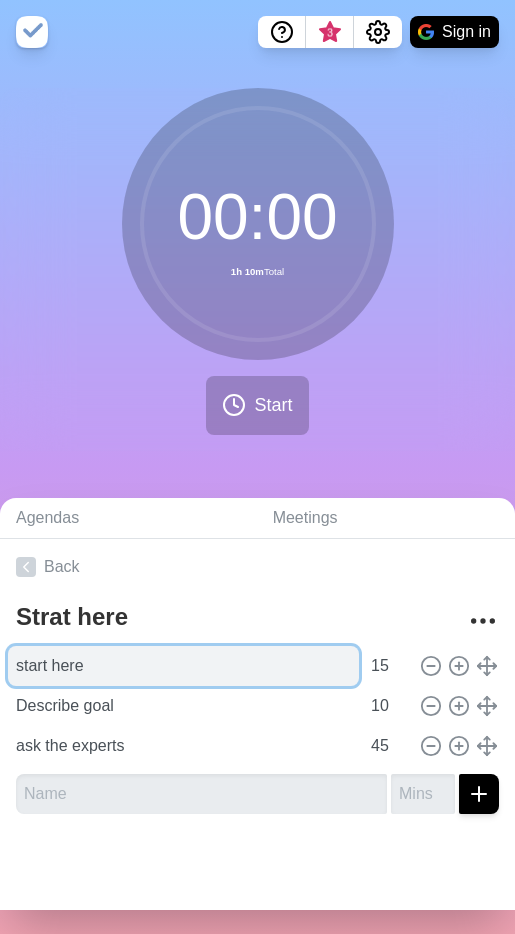 click on "start here" at bounding box center (183, 666) 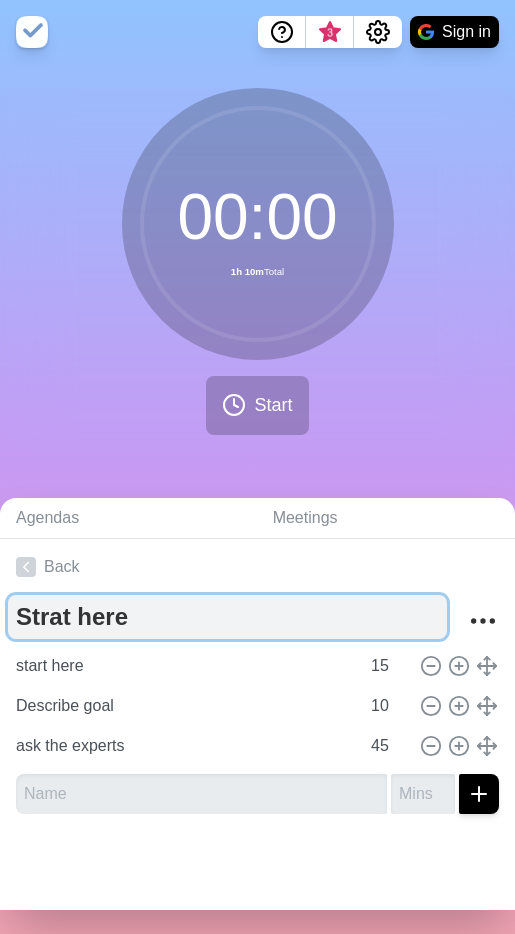 click on "Strat here" at bounding box center [227, 617] 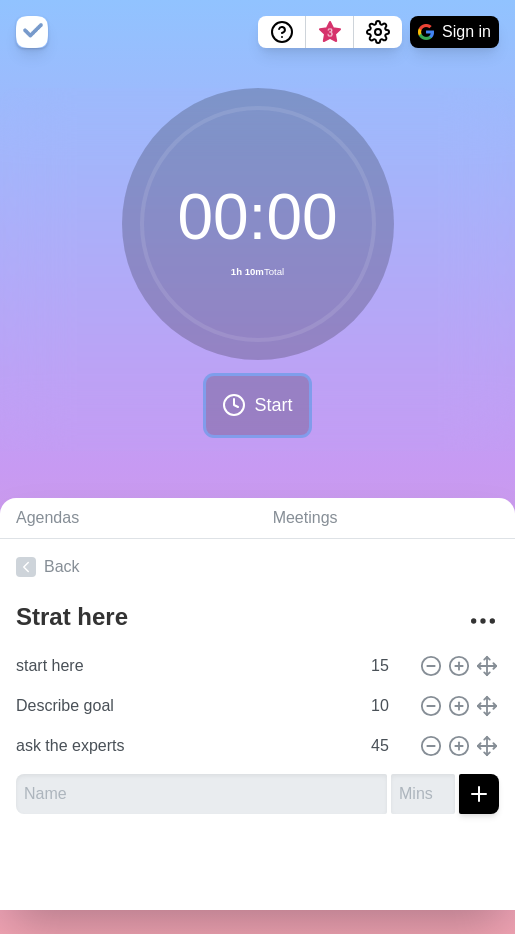 click on "Start" at bounding box center (273, 405) 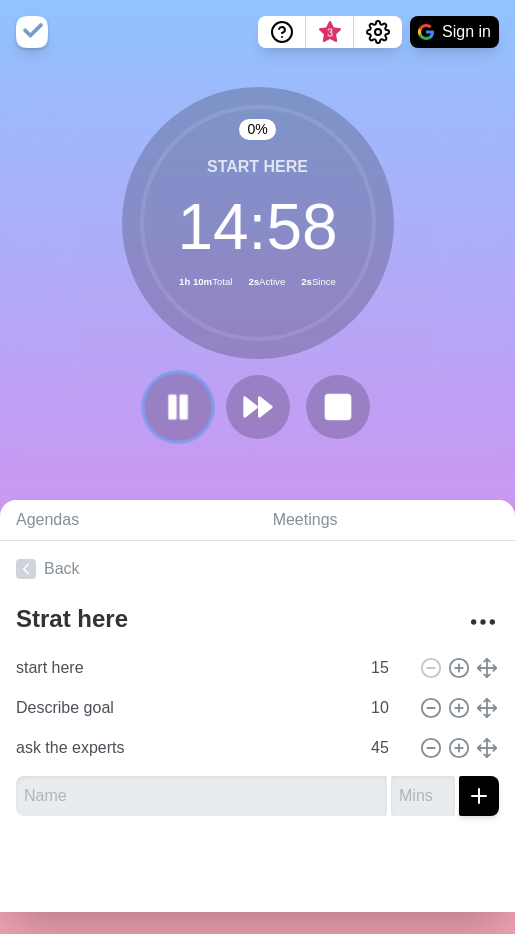 click at bounding box center (177, 406) 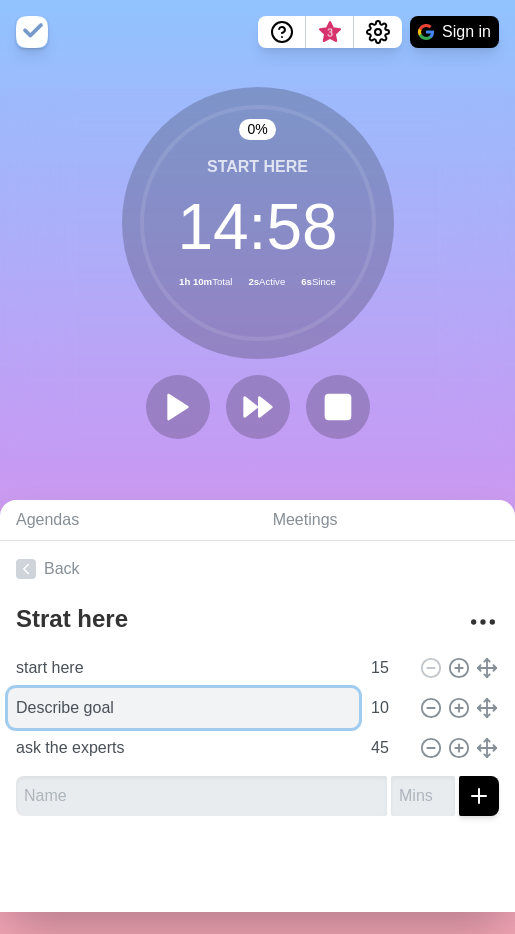 click on "Describe goal" at bounding box center (183, 708) 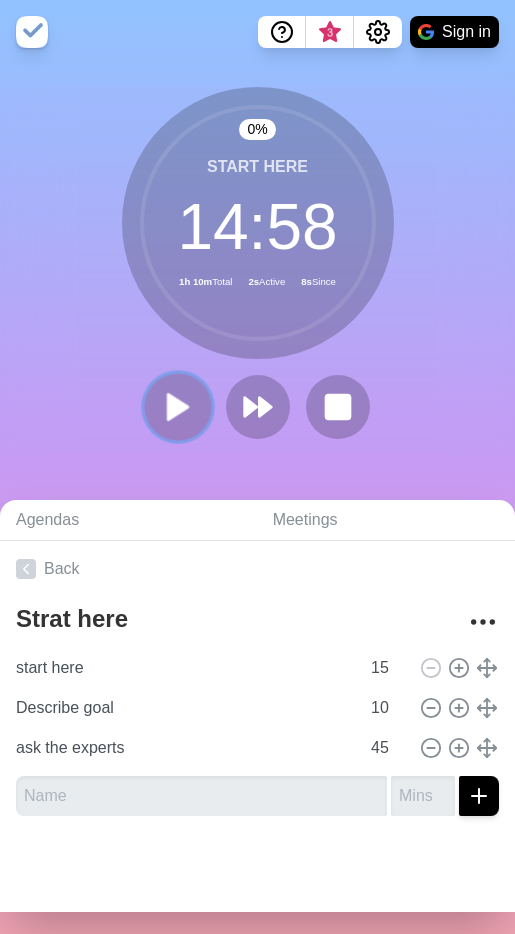 click at bounding box center (177, 406) 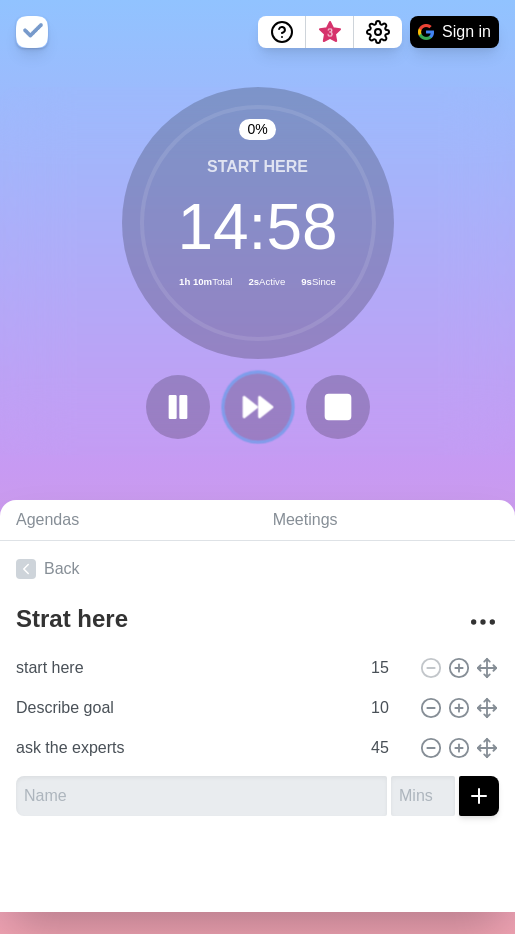 click at bounding box center (257, 406) 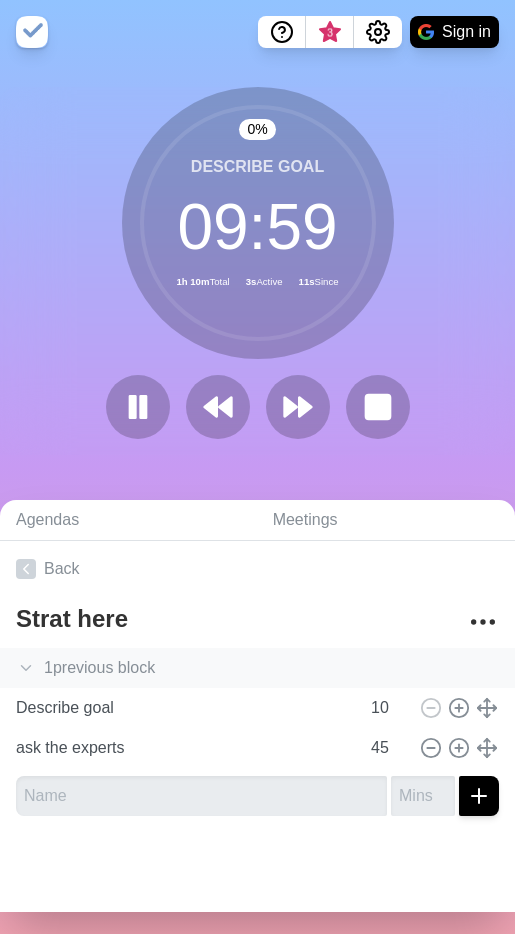 click on "1  previous block" at bounding box center [257, 668] 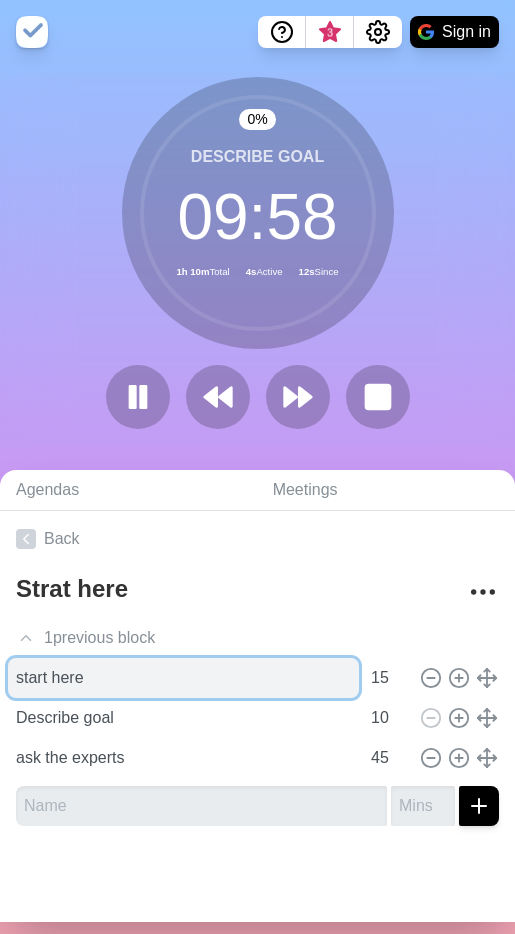 click on "start here" at bounding box center [183, 678] 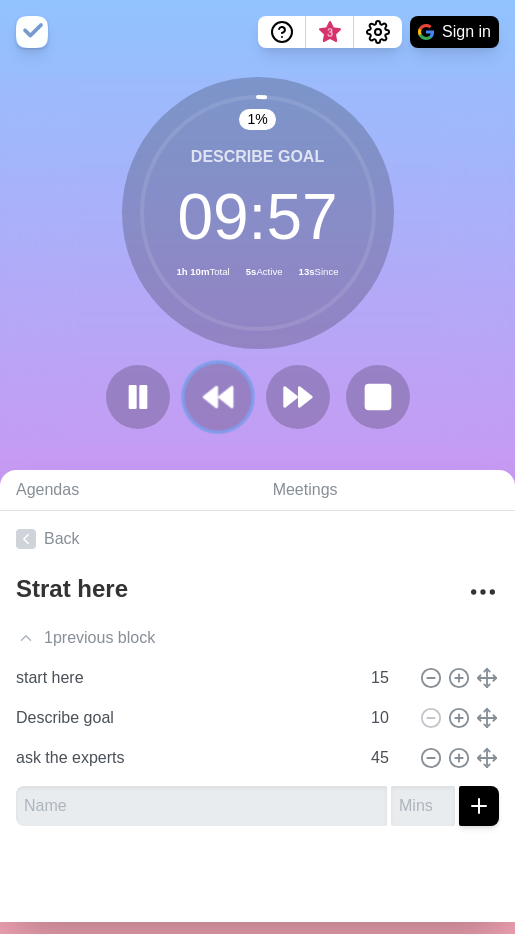 click at bounding box center [217, 396] 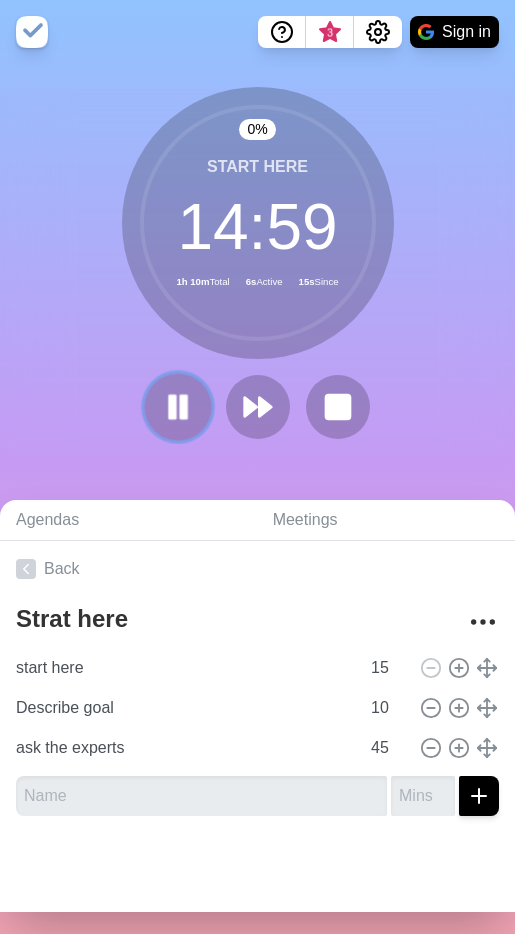 click 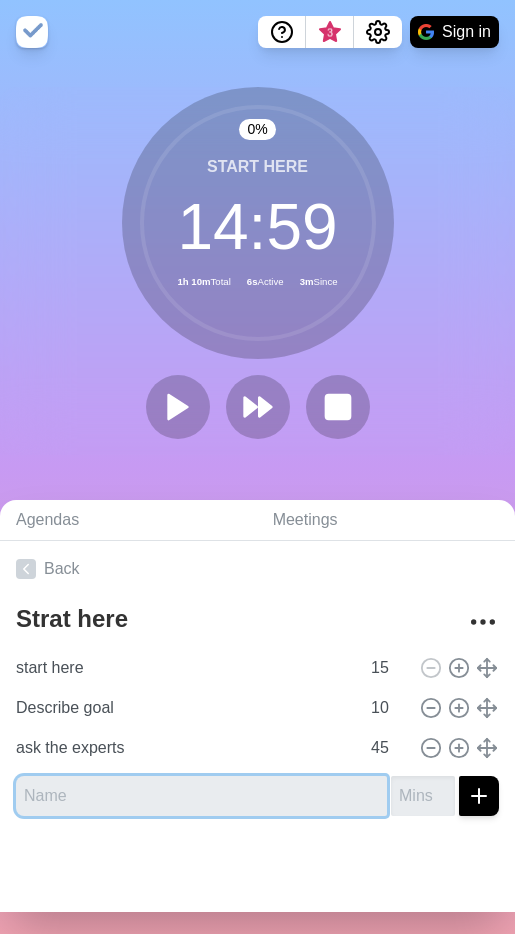 click at bounding box center (201, 796) 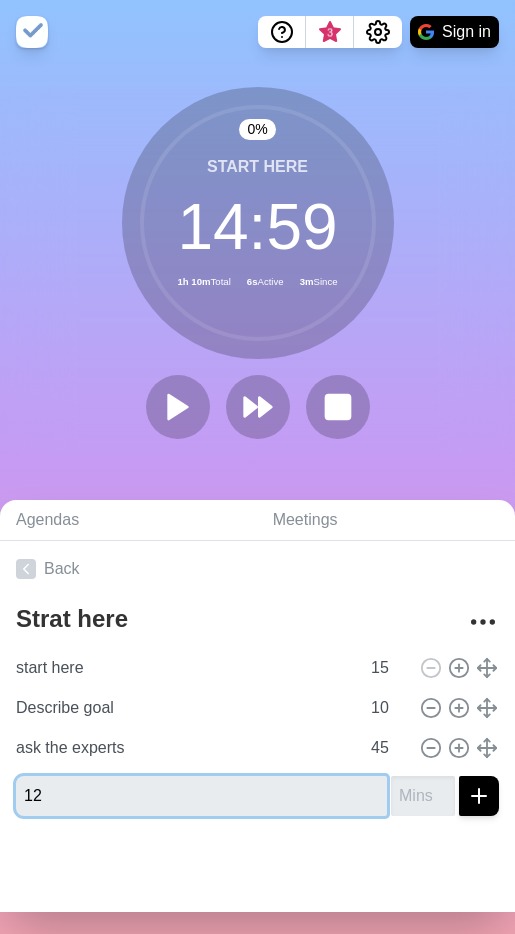 type on "12" 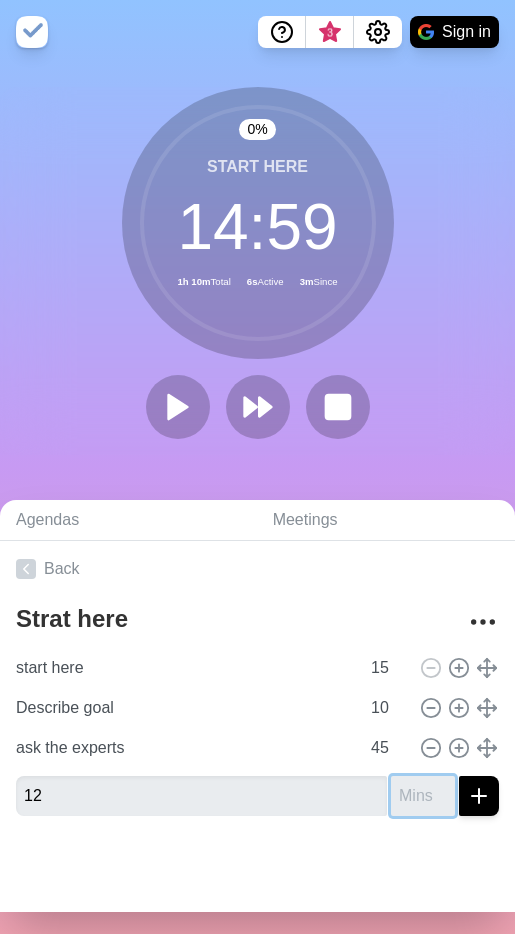 click at bounding box center (423, 796) 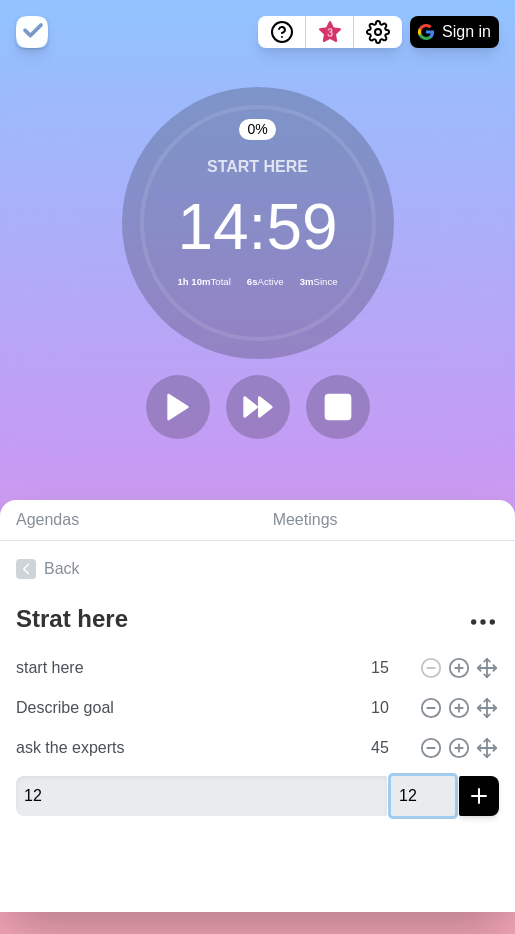 type on "12" 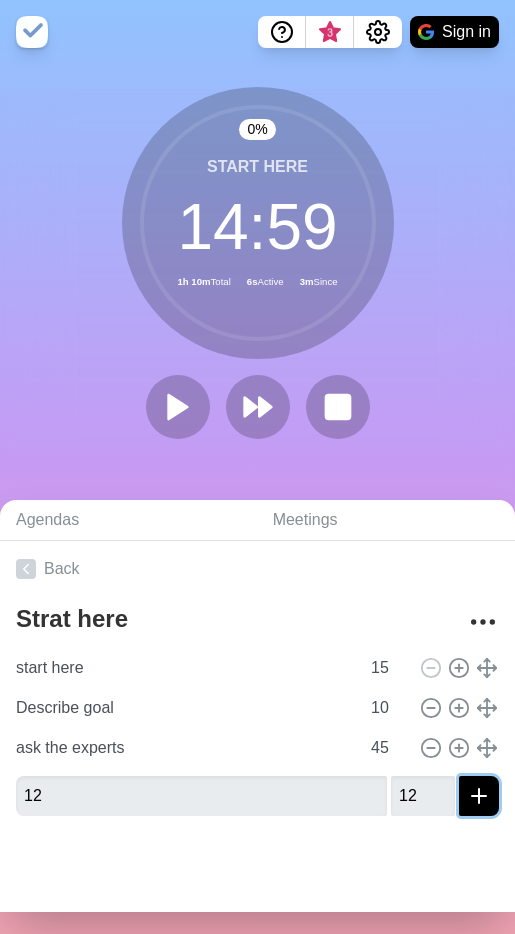click 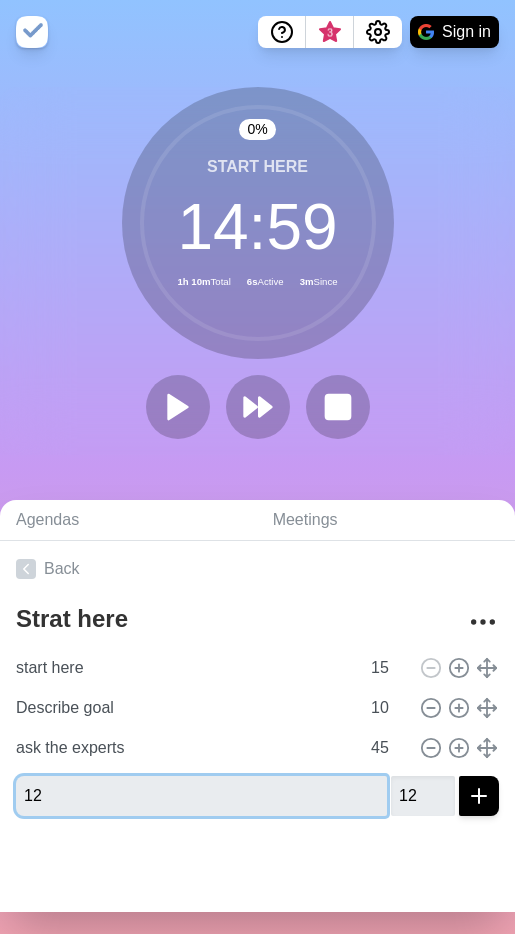 type 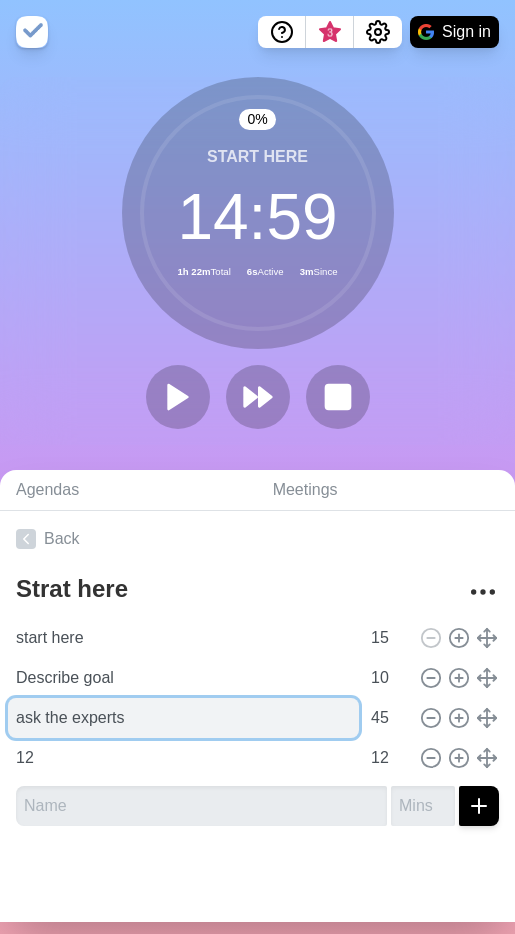 click on "ask the experts" at bounding box center [183, 718] 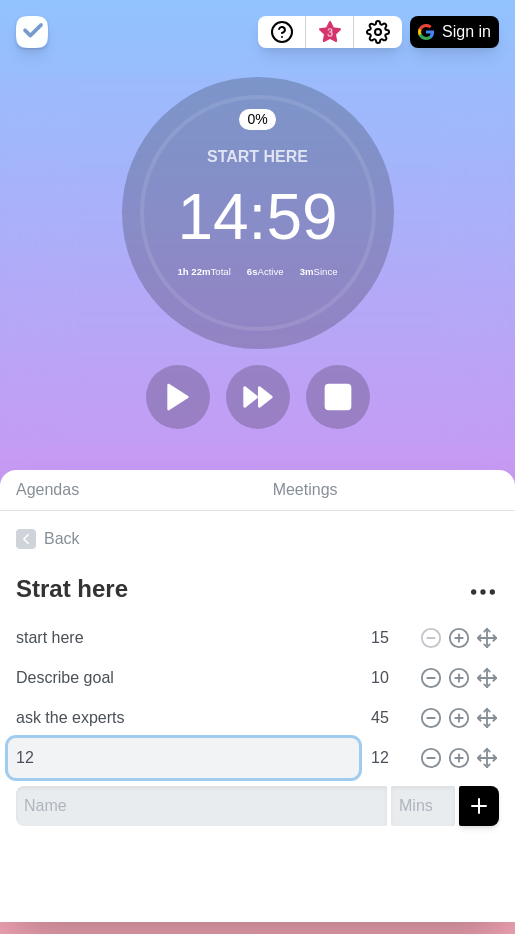 click on "12" at bounding box center [183, 758] 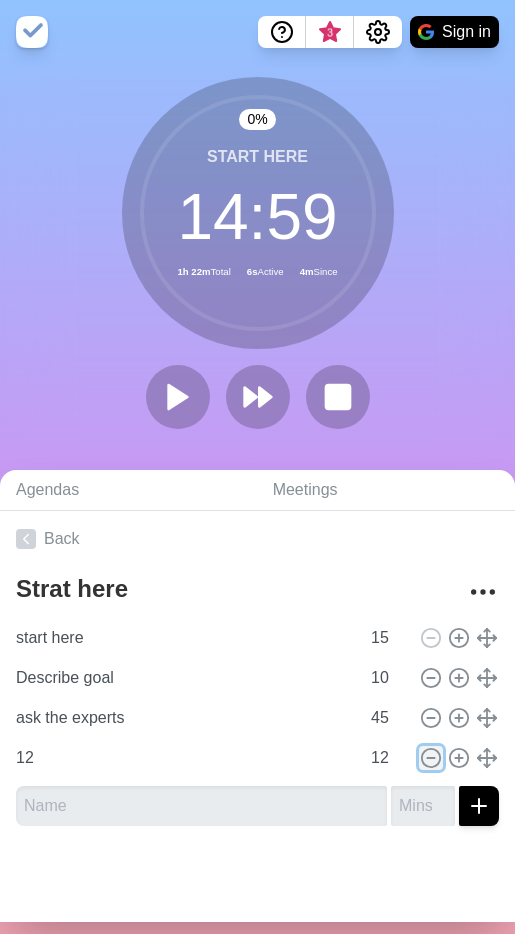 click 